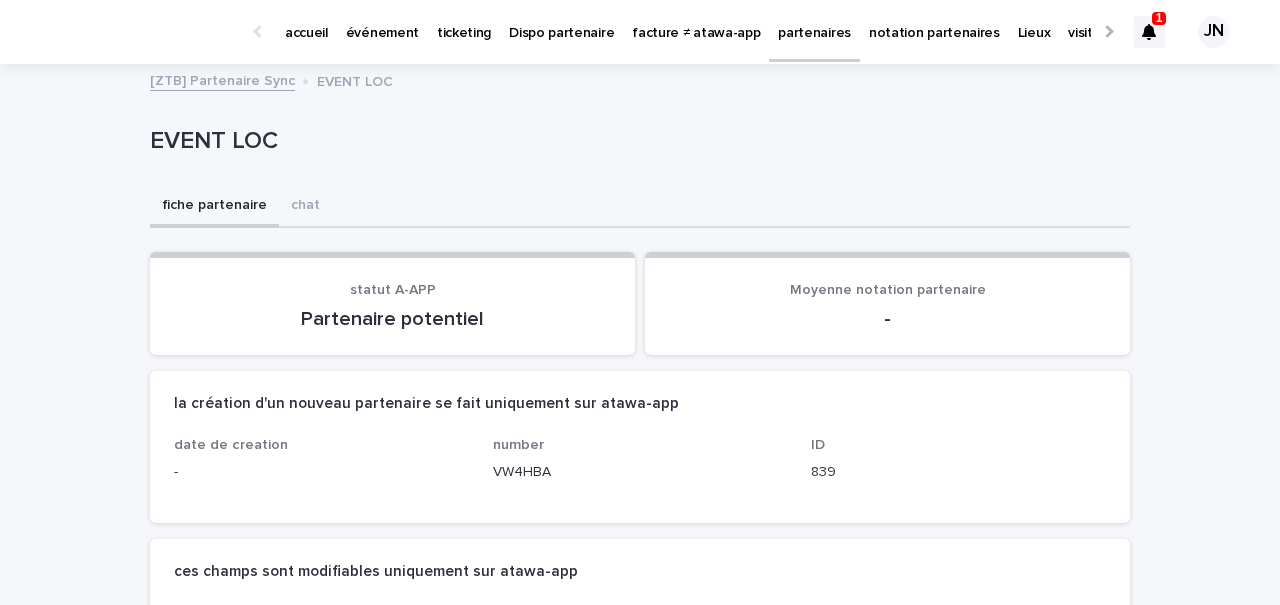 scroll, scrollTop: 0, scrollLeft: 0, axis: both 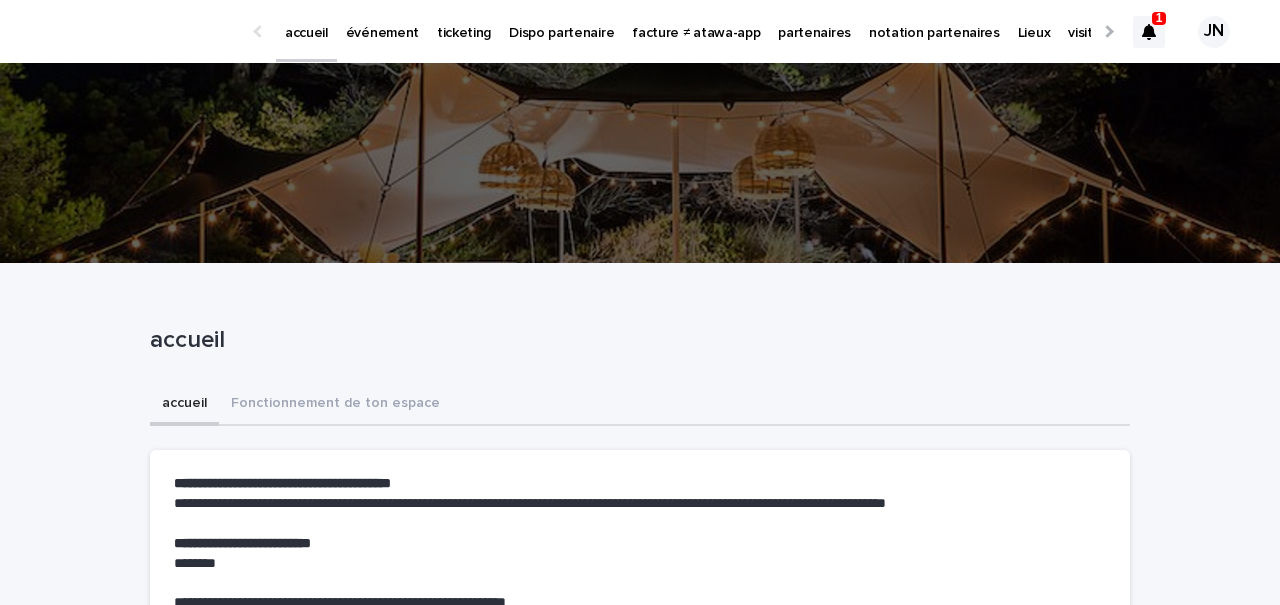 click on "événement" at bounding box center (382, 21) 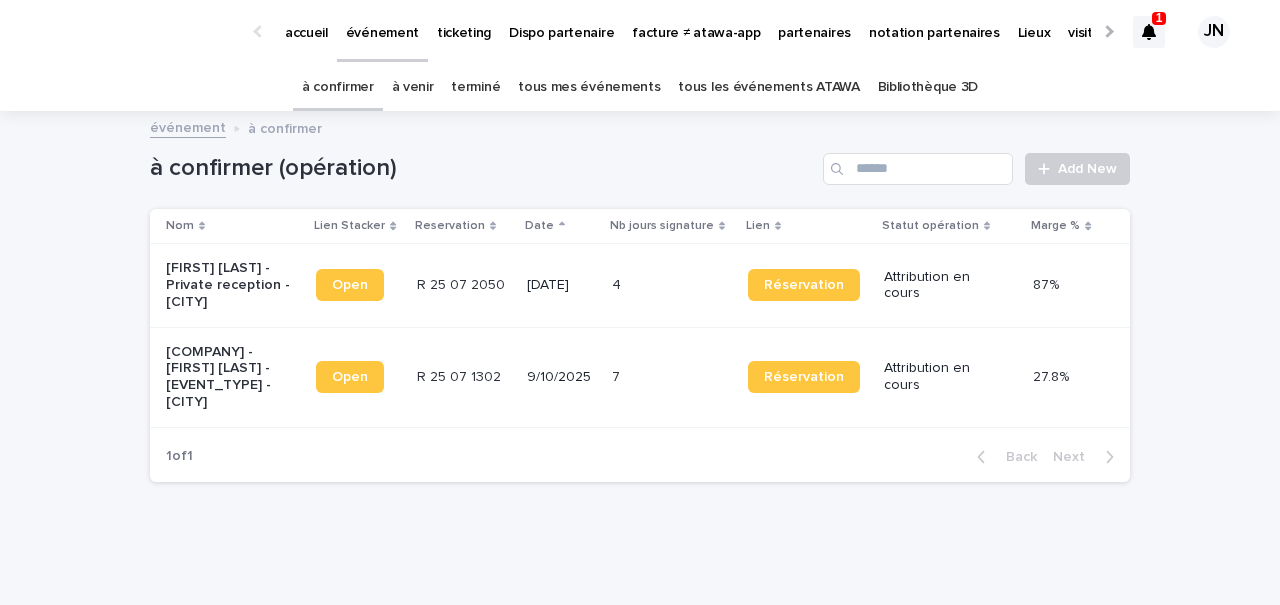click on "terminé" at bounding box center (475, 87) 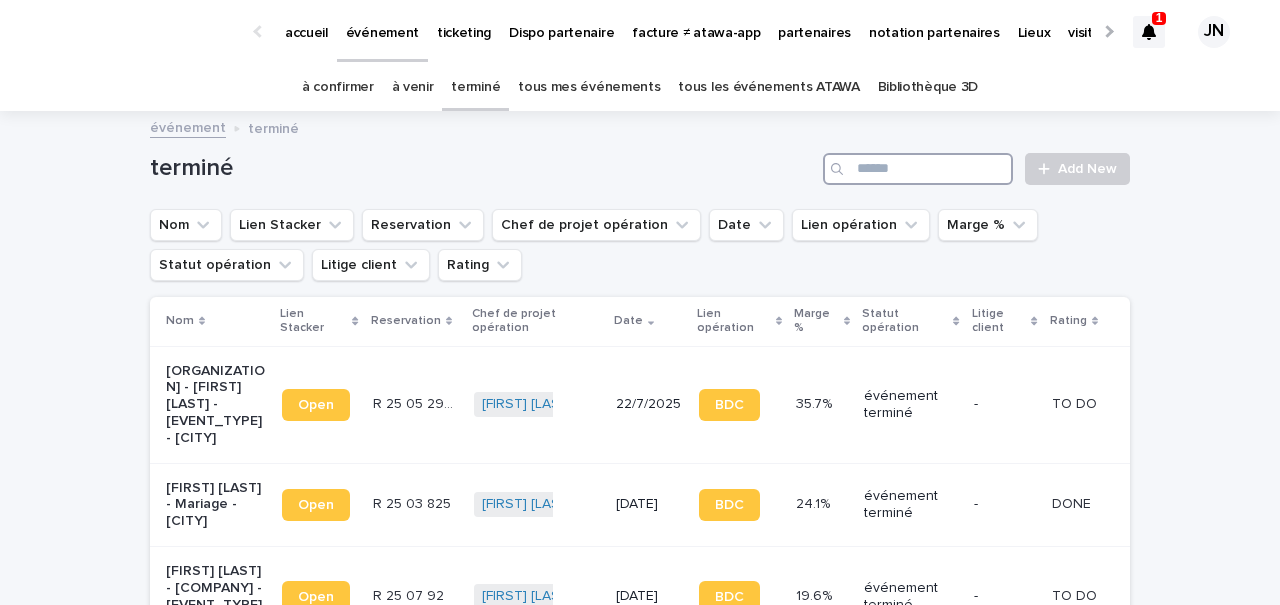 click at bounding box center (918, 169) 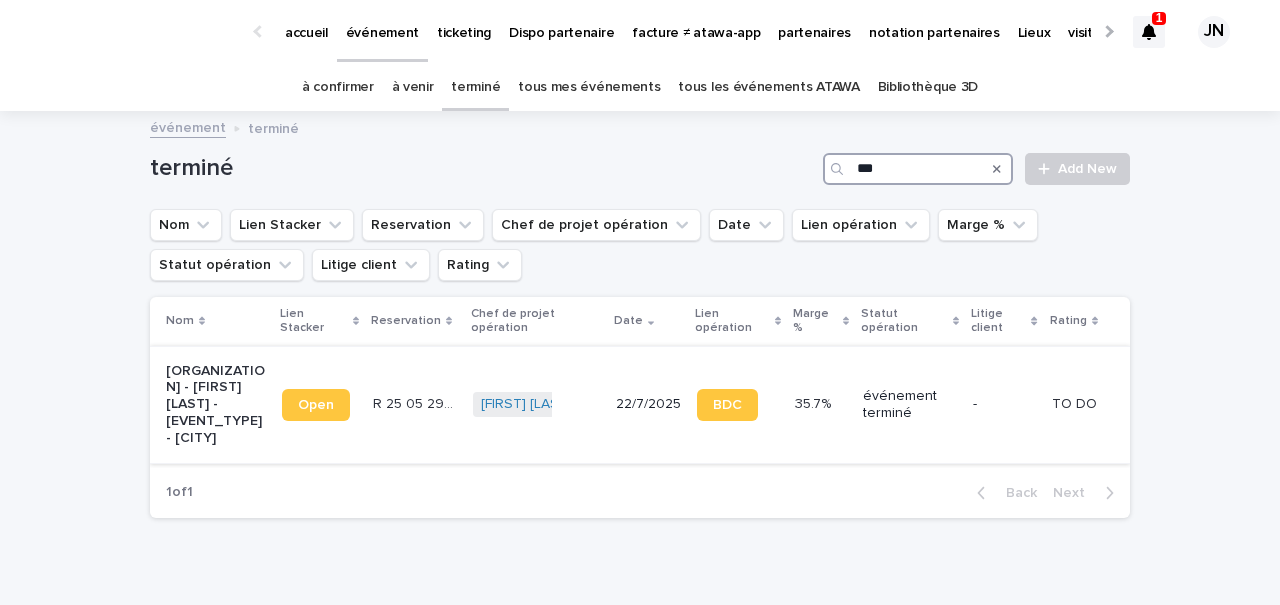 type on "***" 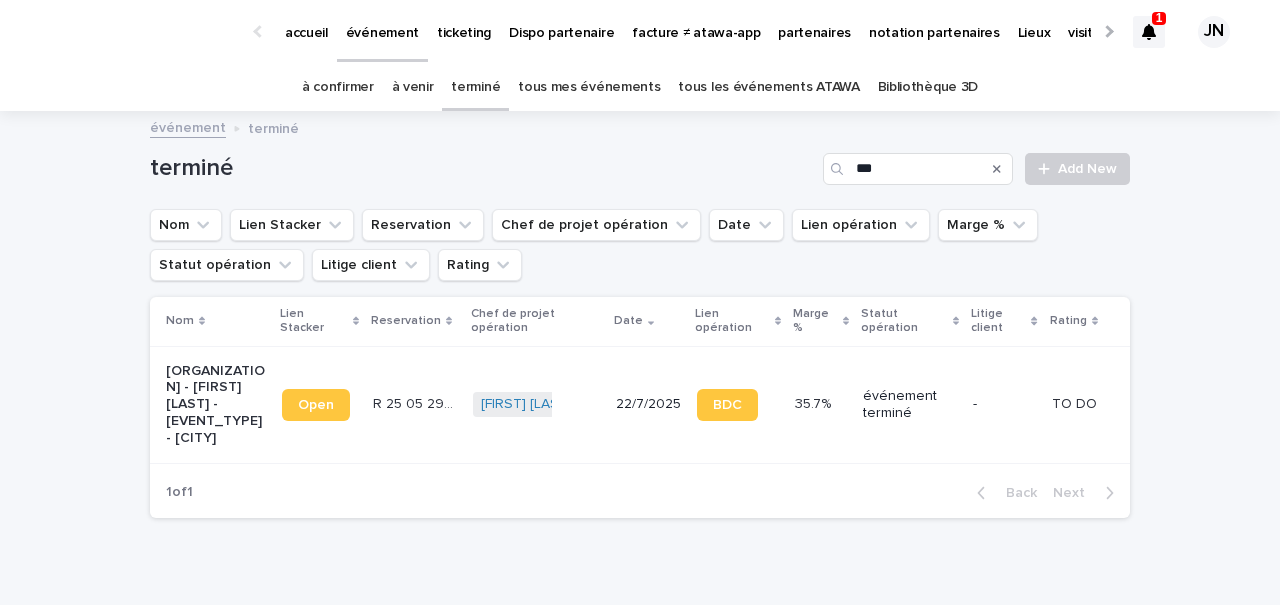 click on "R 25 05 2908 R 25 05 2908" at bounding box center [415, 404] 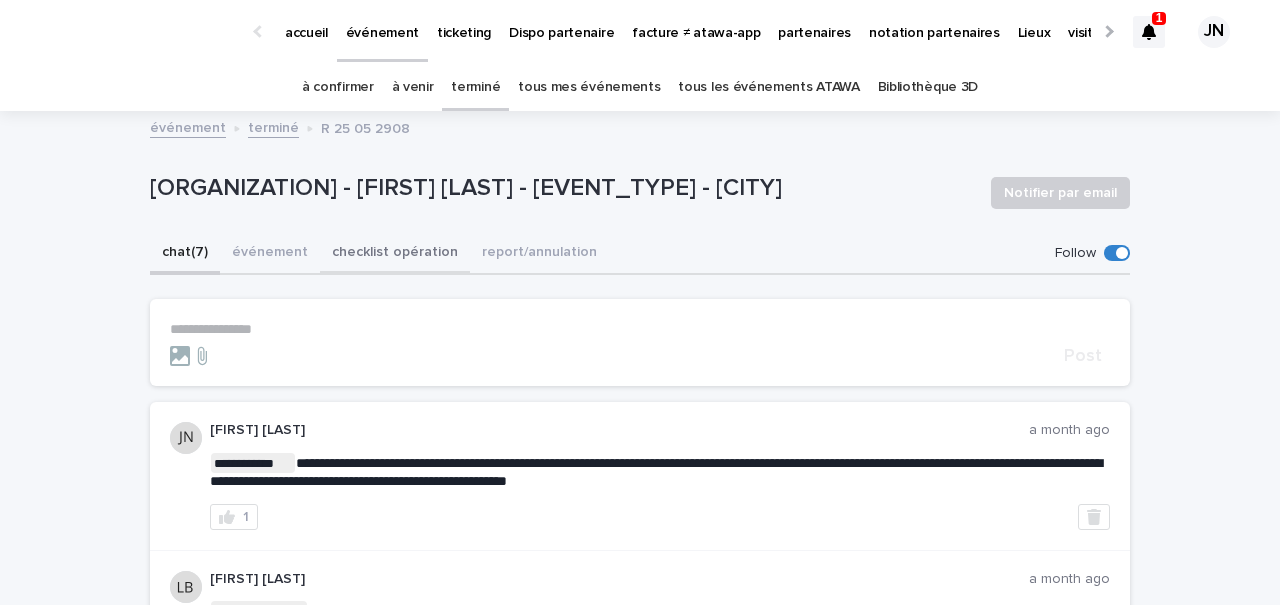 click on "checklist opération" at bounding box center [395, 254] 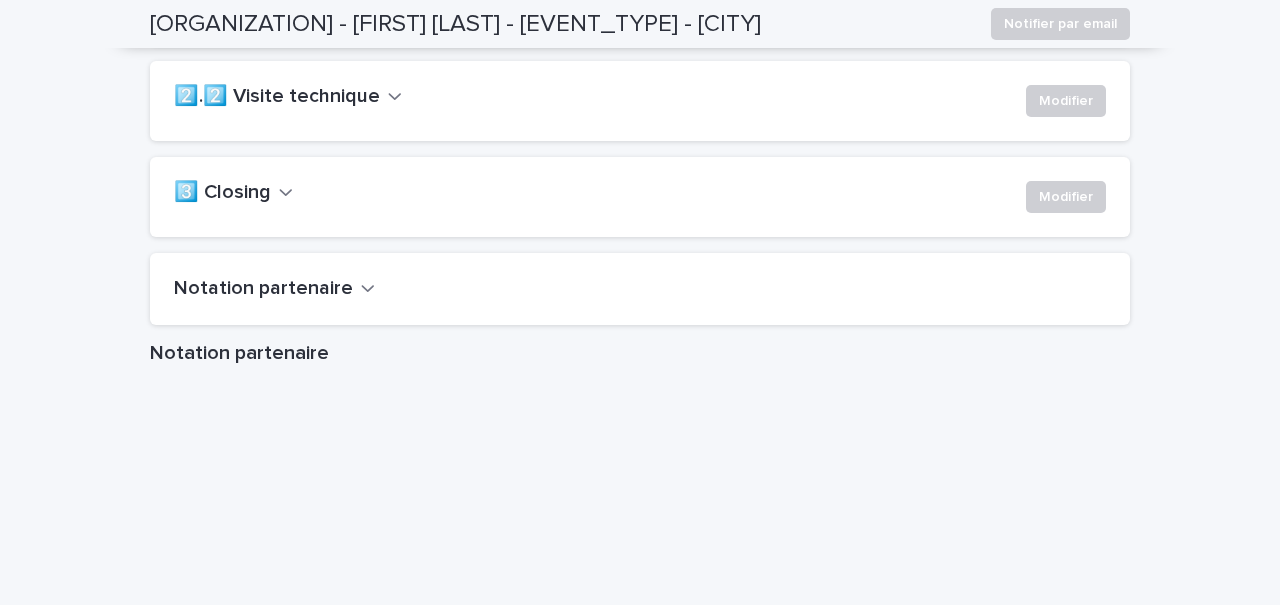 scroll, scrollTop: 0, scrollLeft: 0, axis: both 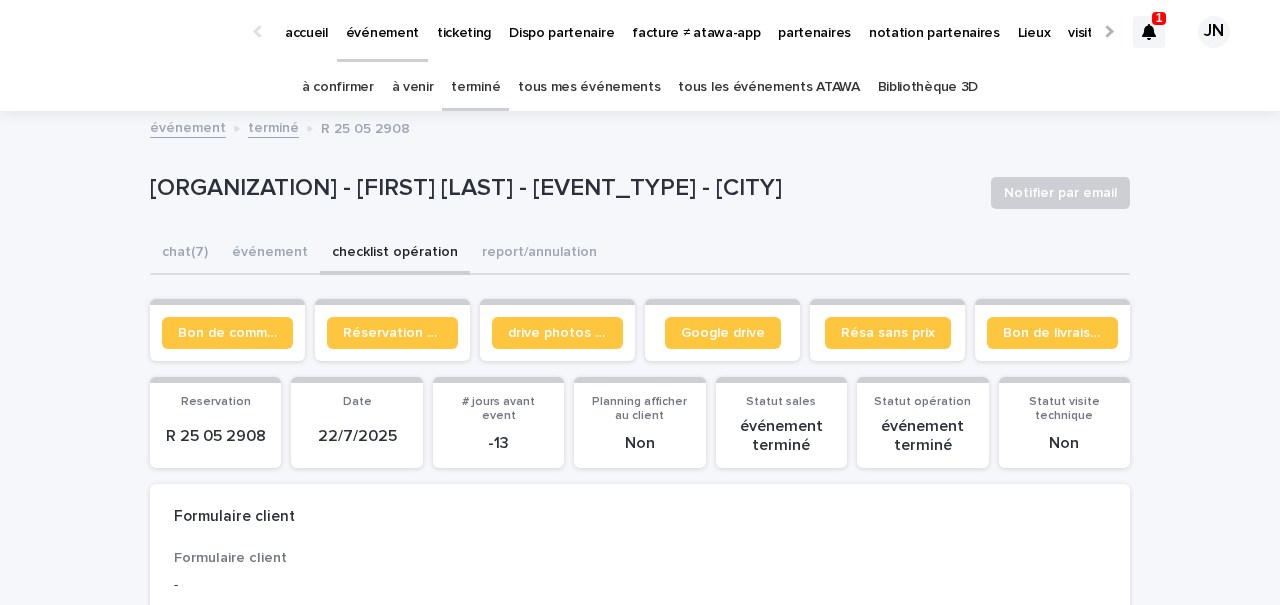 click on "événement" at bounding box center [270, 254] 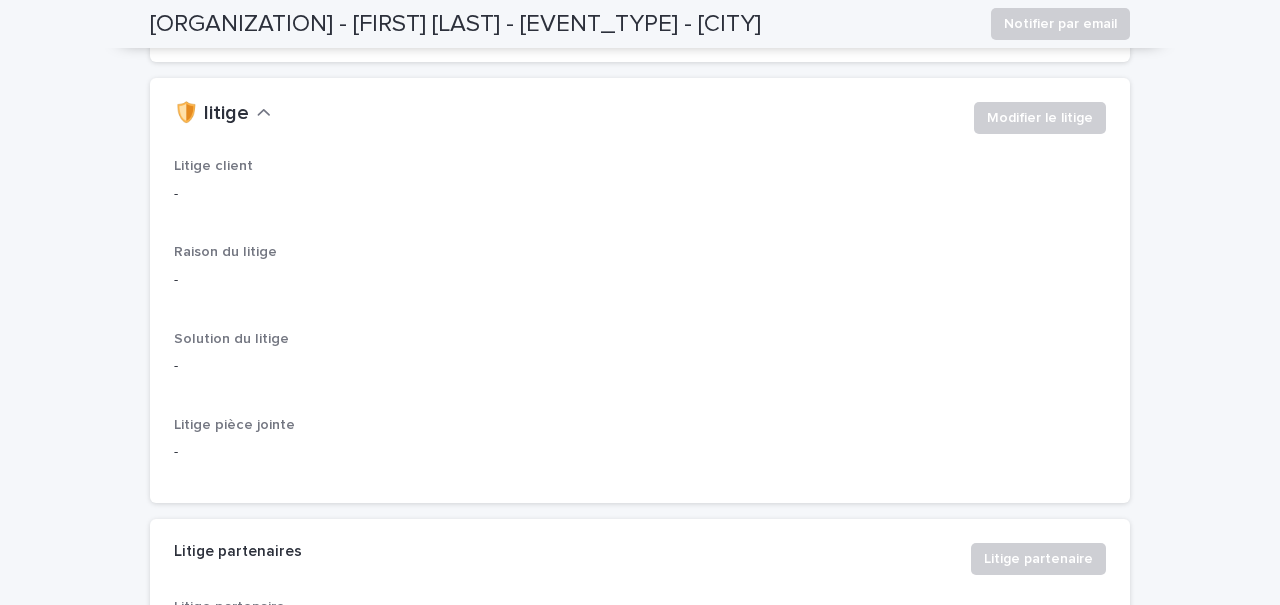 scroll, scrollTop: 4855, scrollLeft: 0, axis: vertical 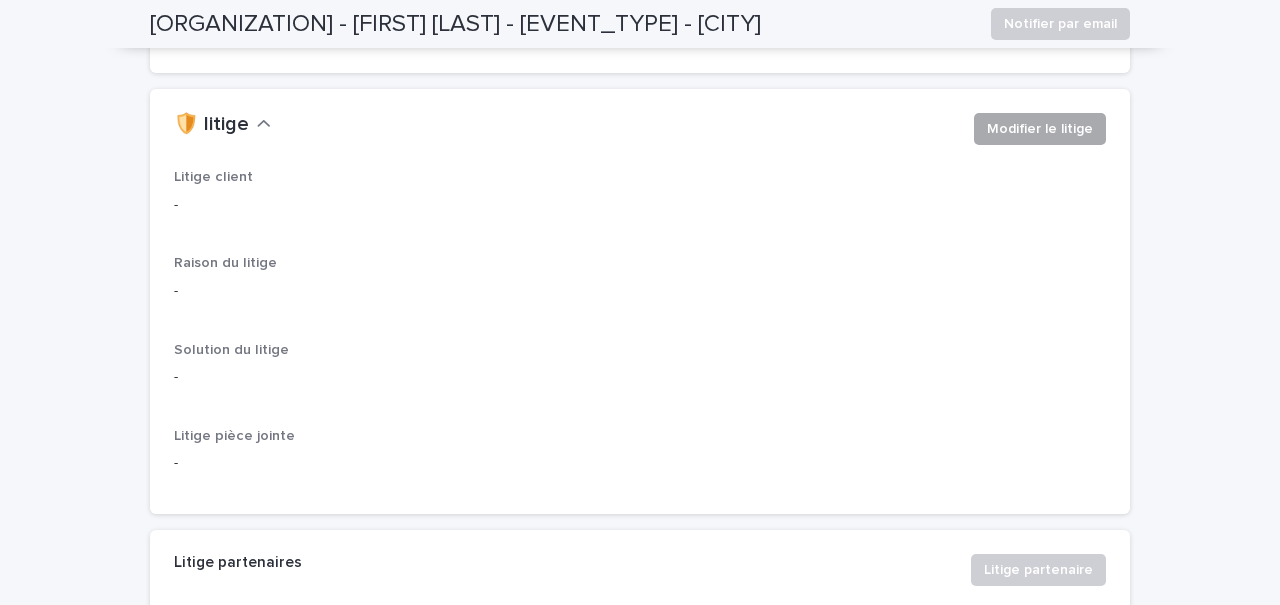 click on "Modifier le litige" at bounding box center (1040, 129) 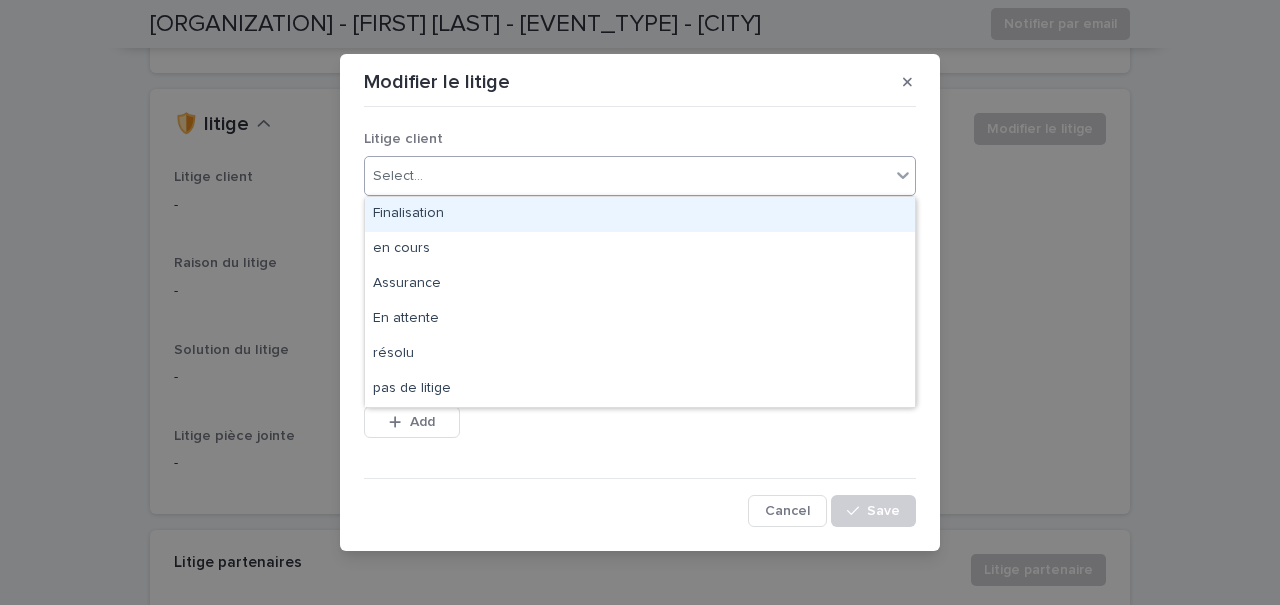 click on "Select..." at bounding box center (627, 176) 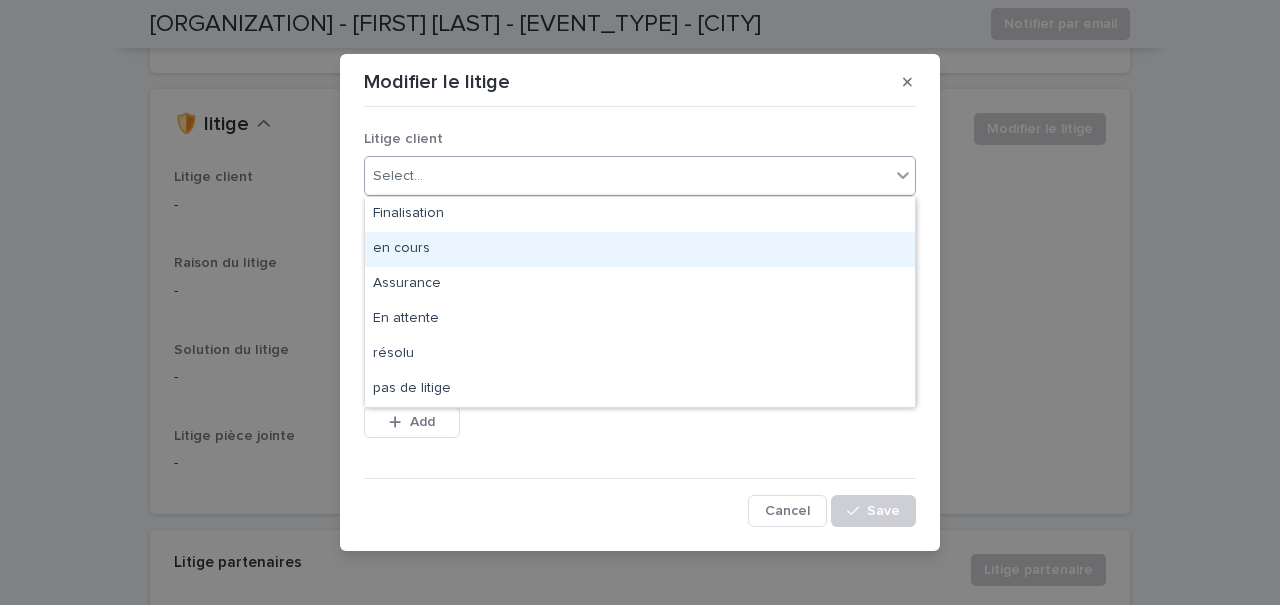 click on "en cours" at bounding box center (640, 249) 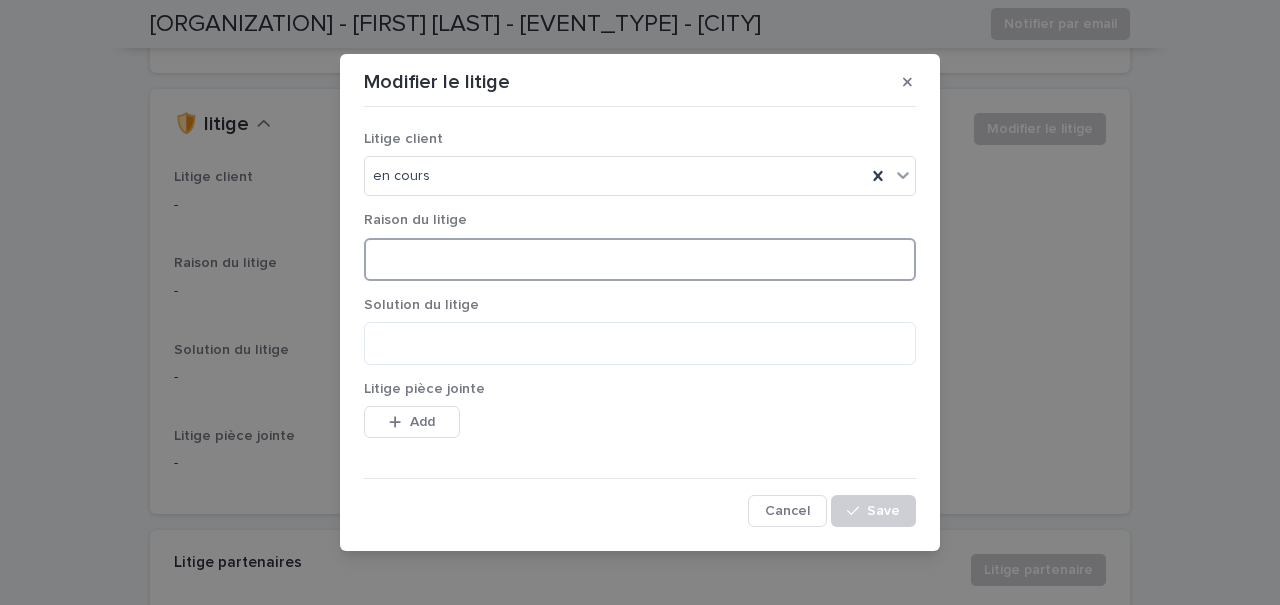 click at bounding box center (640, 259) 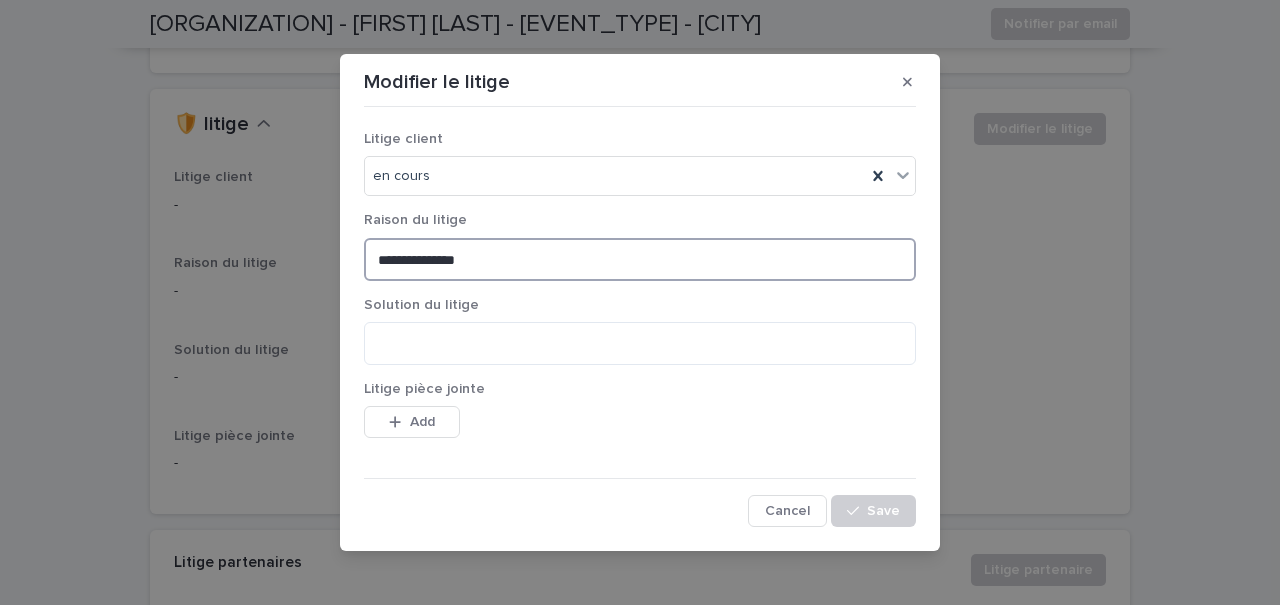 type on "**********" 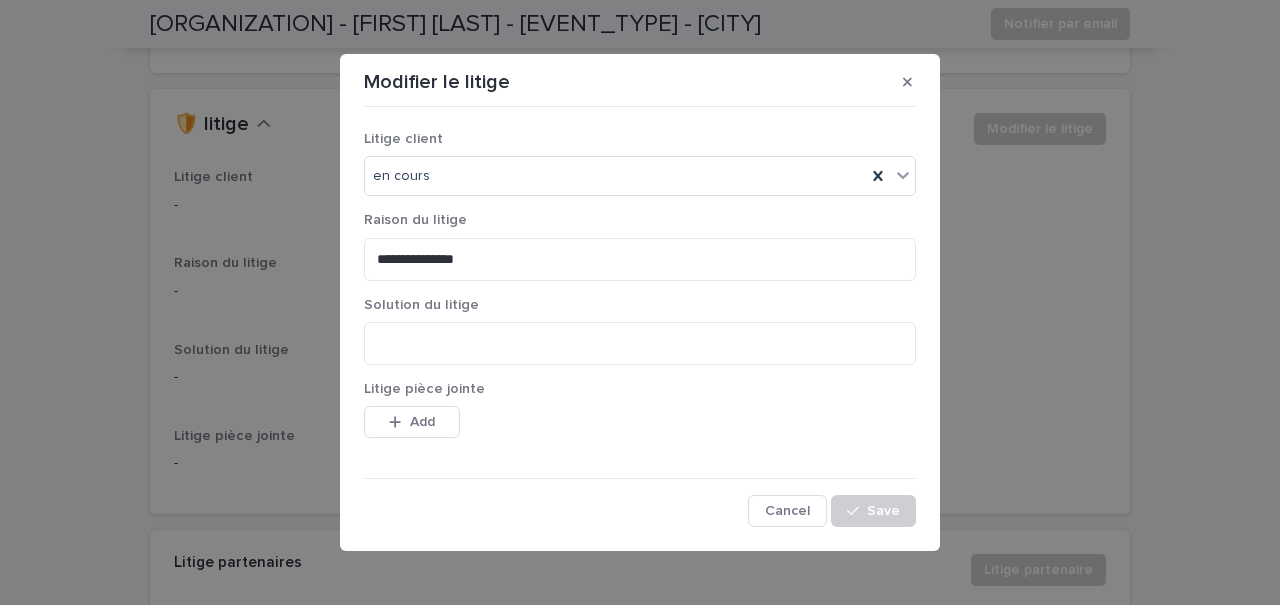 click on "Solution du litige" at bounding box center [640, 305] 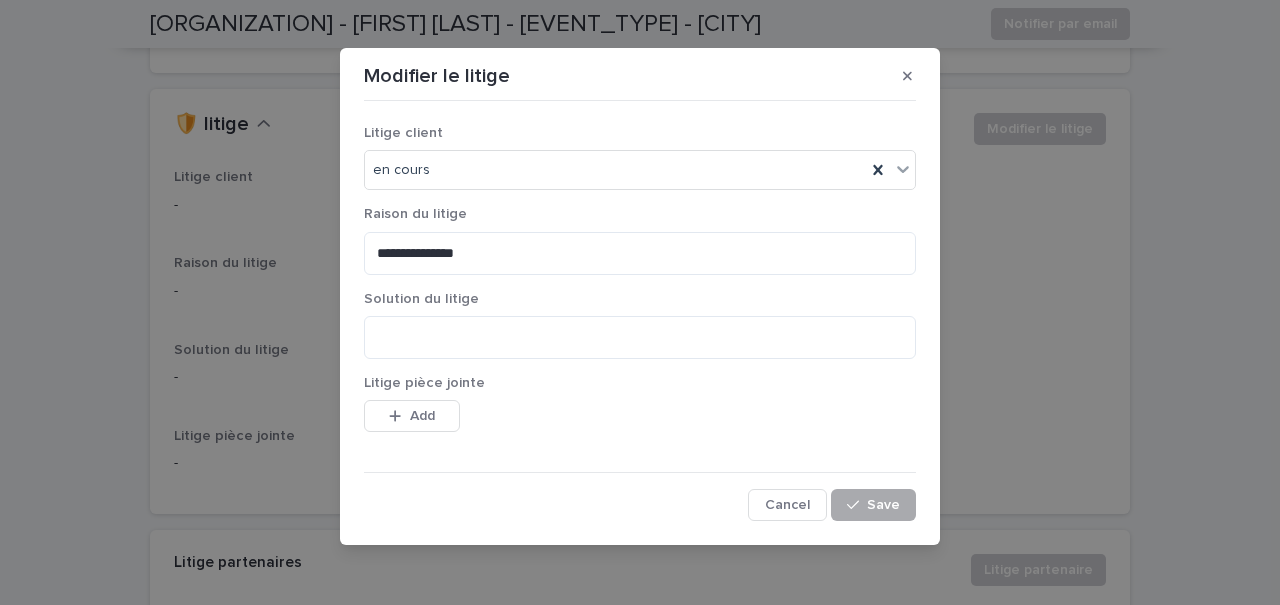 click on "Save" at bounding box center (883, 505) 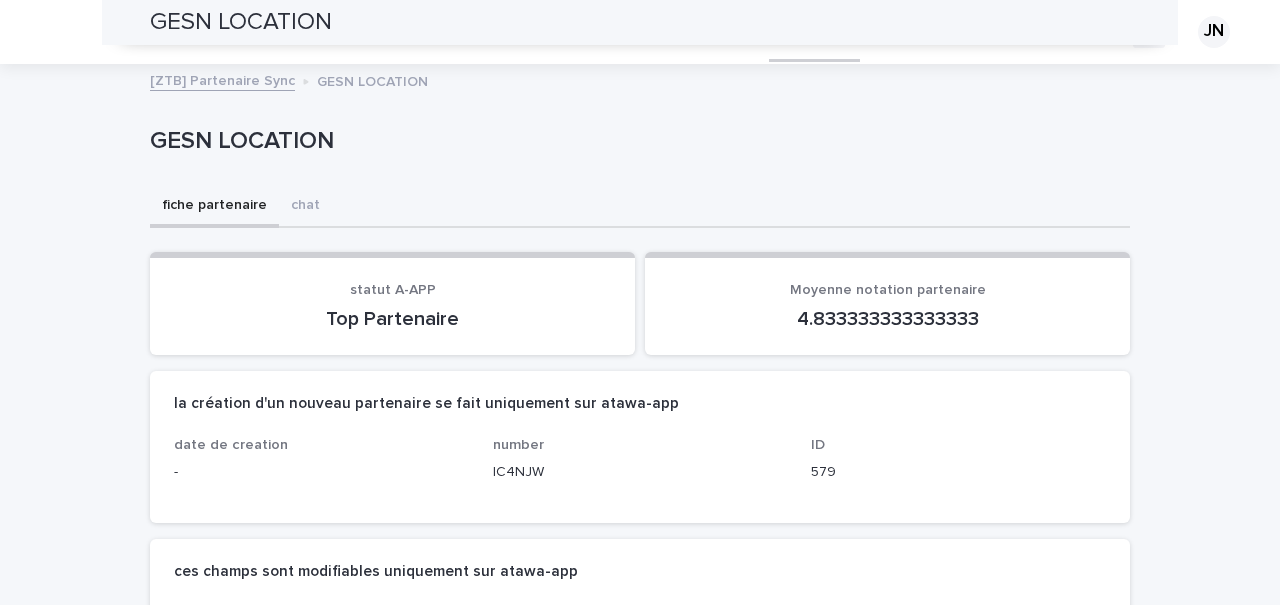 scroll, scrollTop: 0, scrollLeft: 0, axis: both 